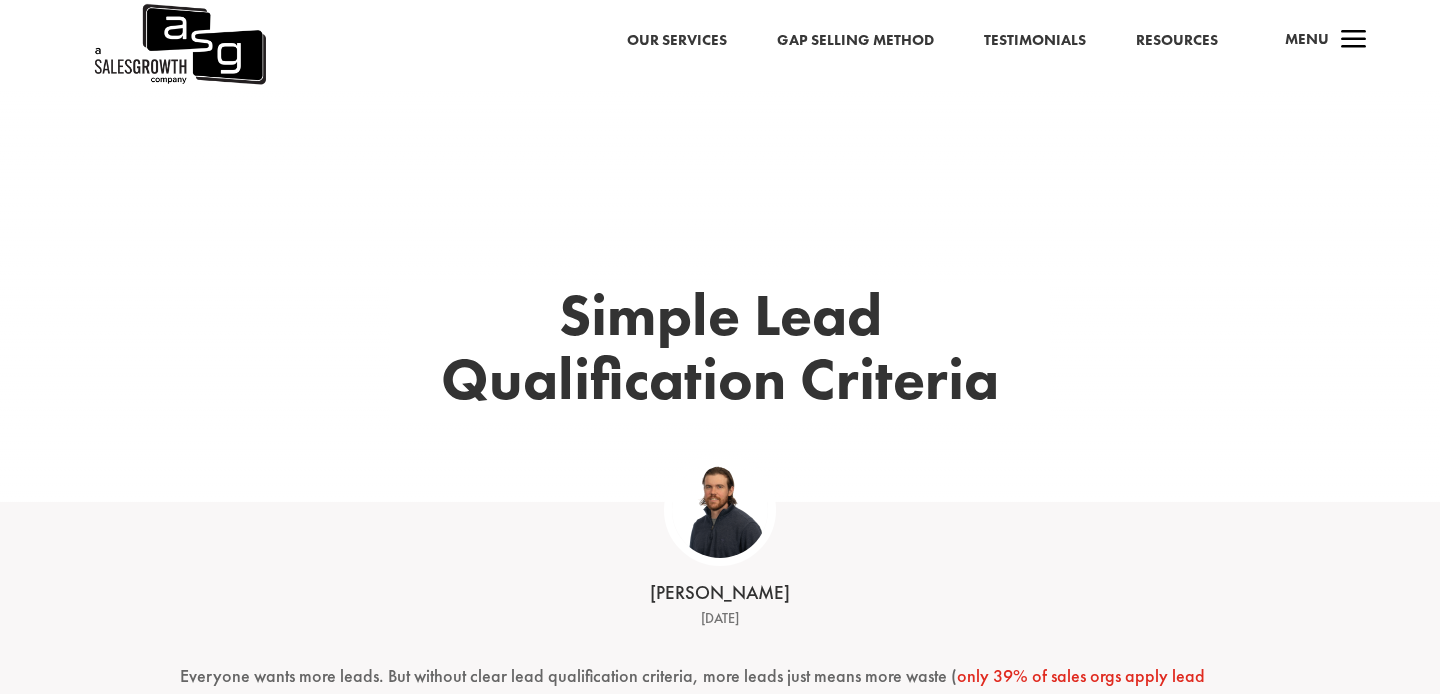 scroll, scrollTop: 216, scrollLeft: 0, axis: vertical 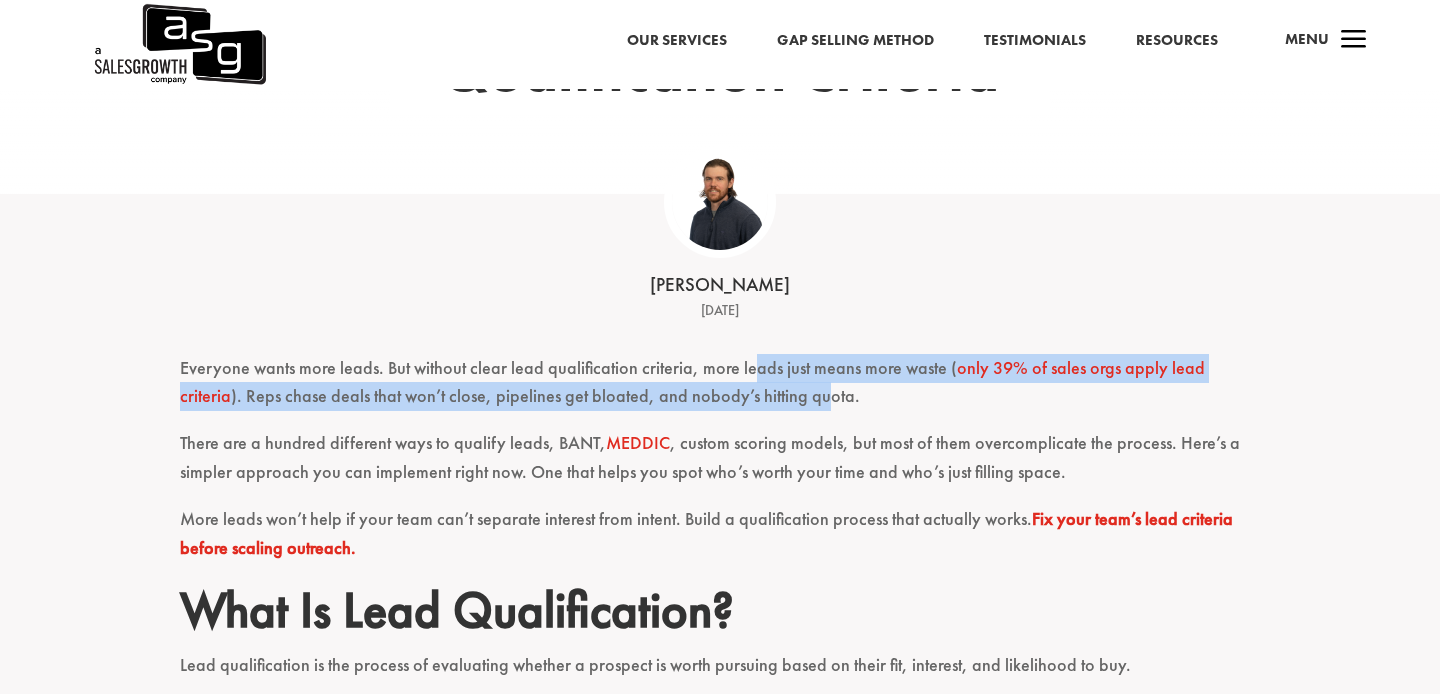 drag, startPoint x: 749, startPoint y: 375, endPoint x: 759, endPoint y: 385, distance: 14.142136 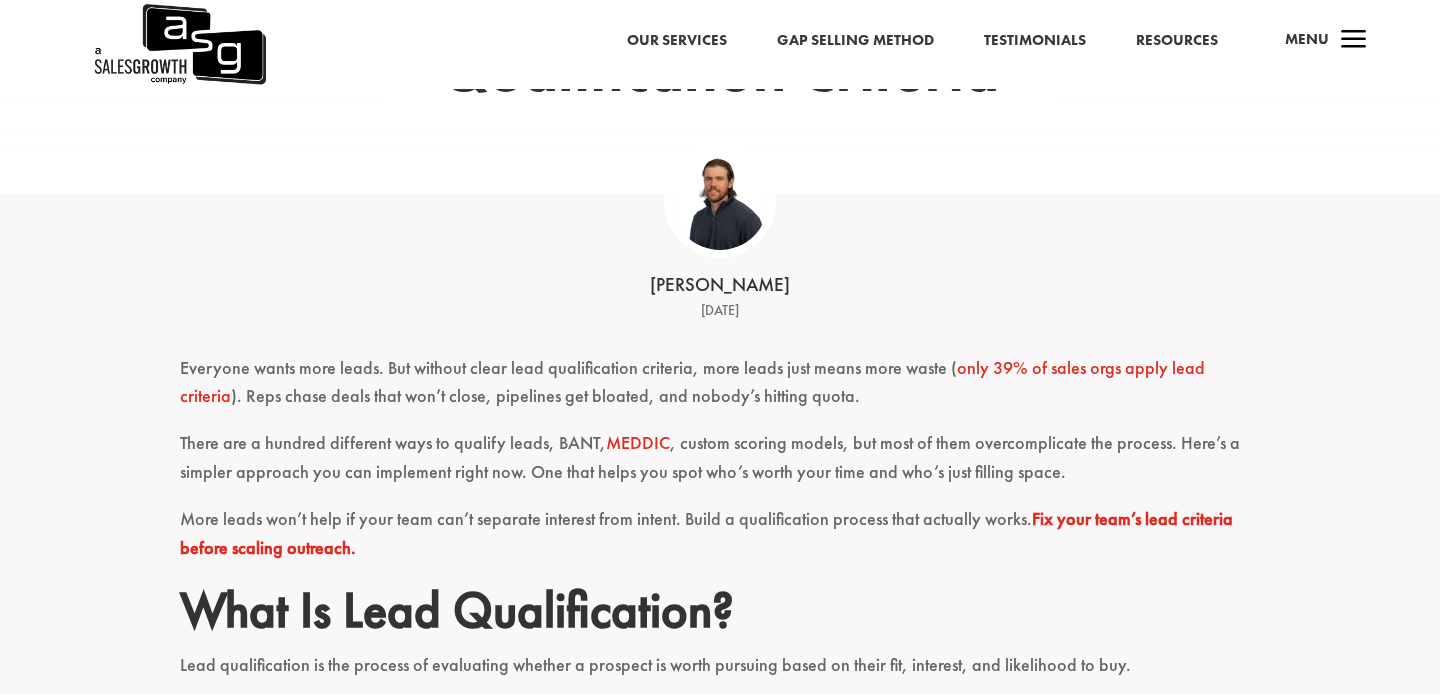 drag, startPoint x: 786, startPoint y: 356, endPoint x: 787, endPoint y: 366, distance: 10.049875 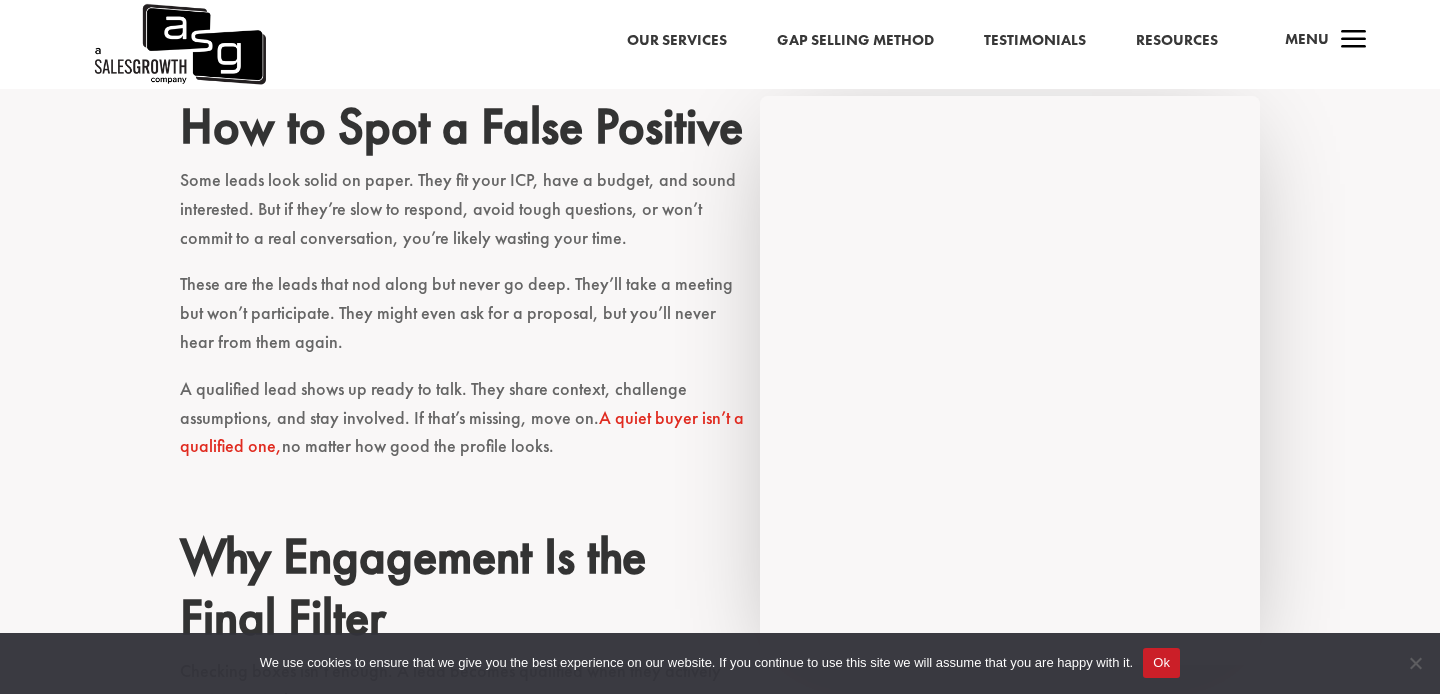 scroll, scrollTop: 2314, scrollLeft: 0, axis: vertical 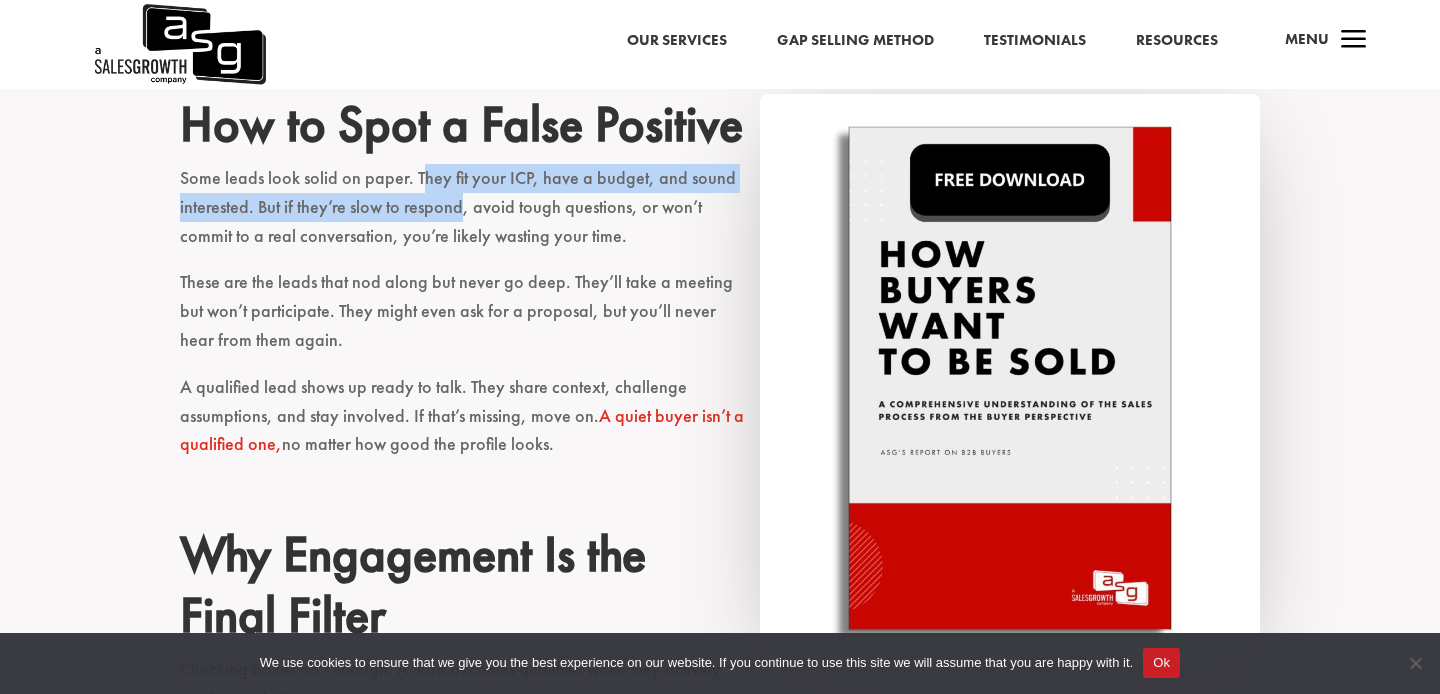 drag, startPoint x: 418, startPoint y: 187, endPoint x: 482, endPoint y: 236, distance: 80.60397 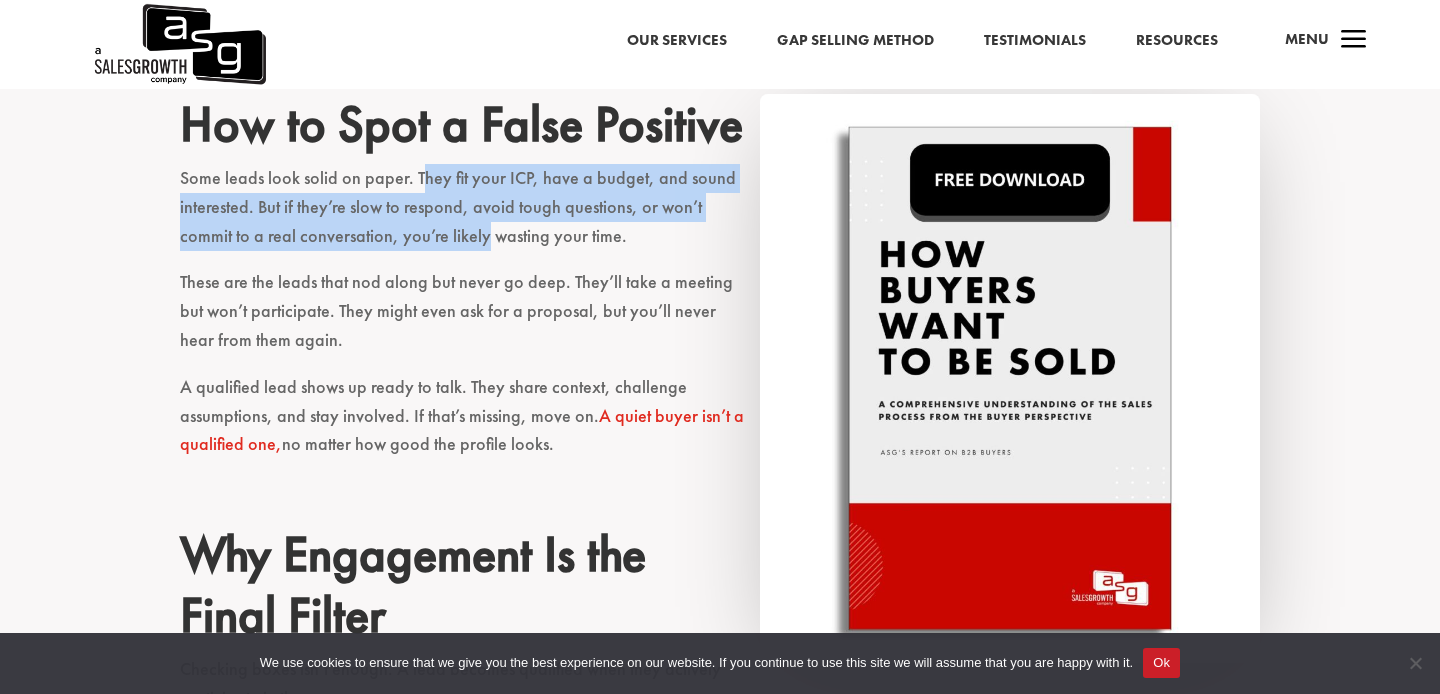 click on "Some leads look solid on paper. They fit your ICP, have a budget, and sound interested. But if they’re slow to respond, avoid tough questions, or won’t commit to a real conversation, you’re likely wasting your time." at bounding box center [720, 216] 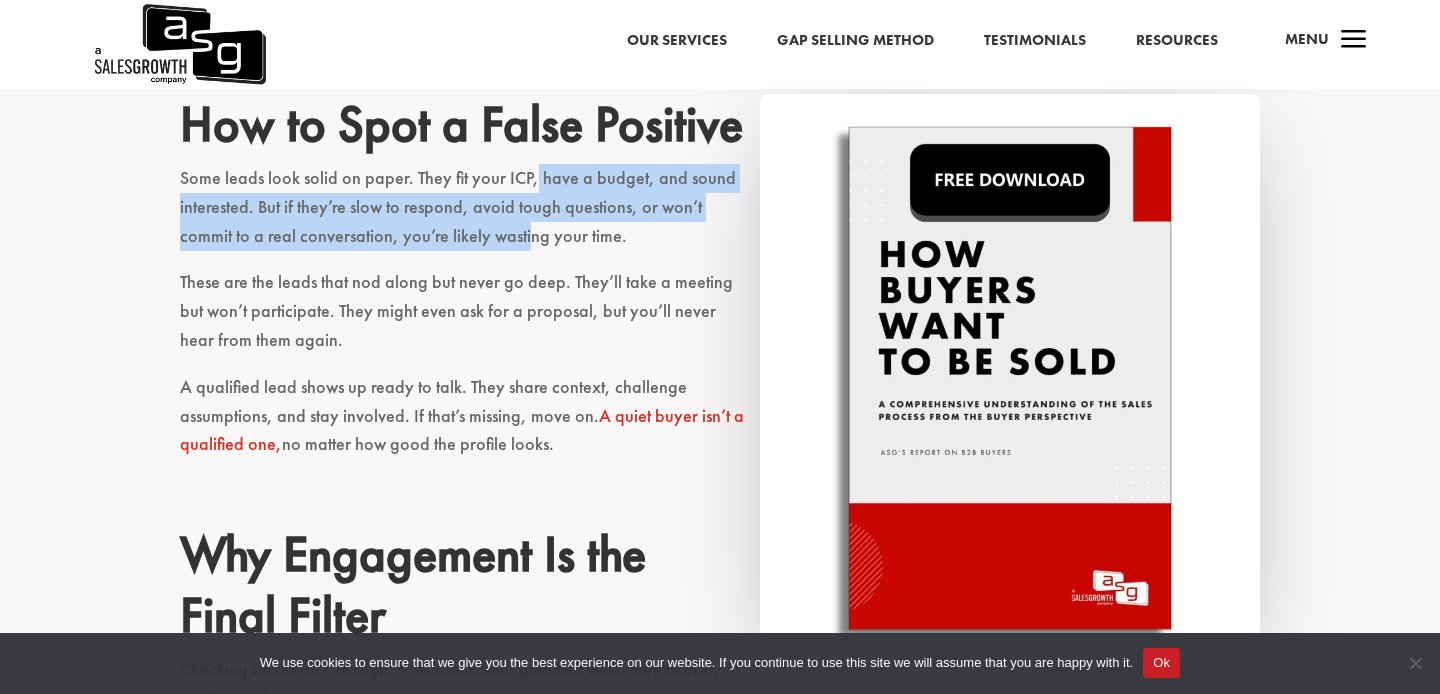 drag, startPoint x: 529, startPoint y: 181, endPoint x: 529, endPoint y: 224, distance: 43 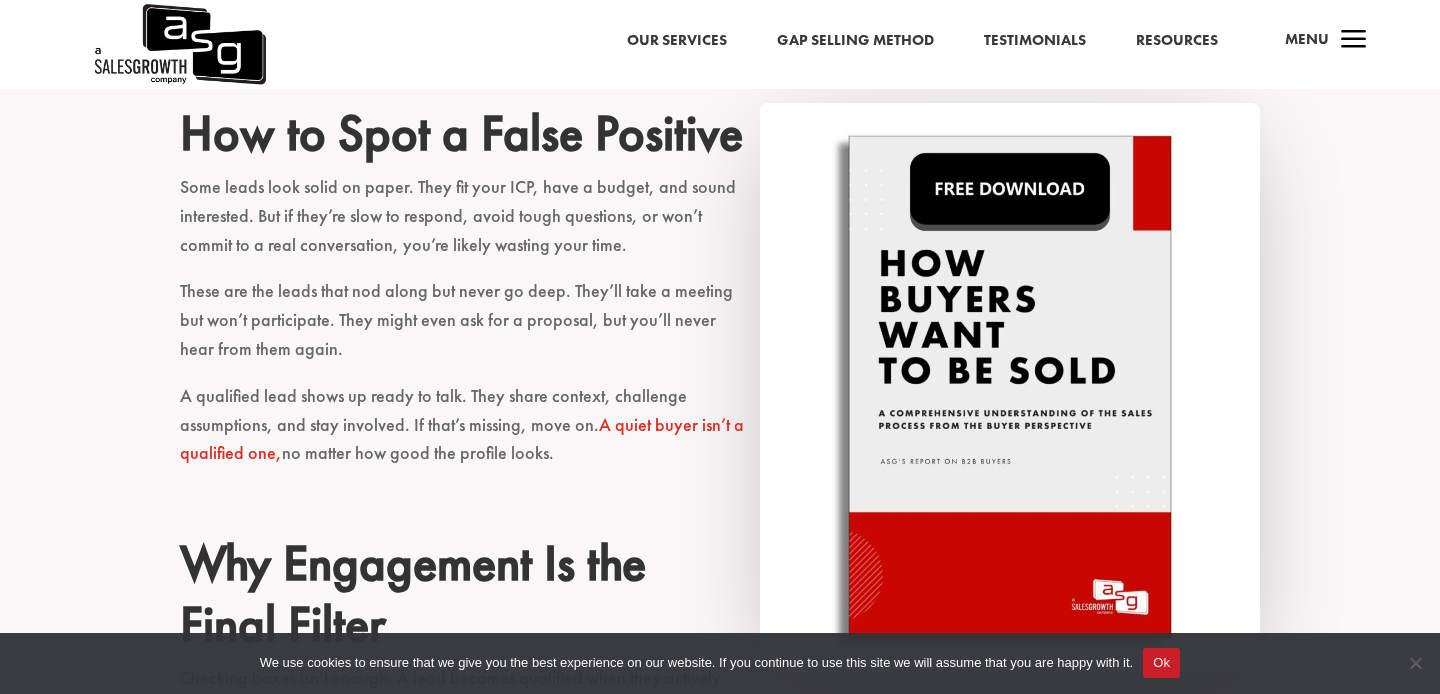 scroll, scrollTop: 2302, scrollLeft: 0, axis: vertical 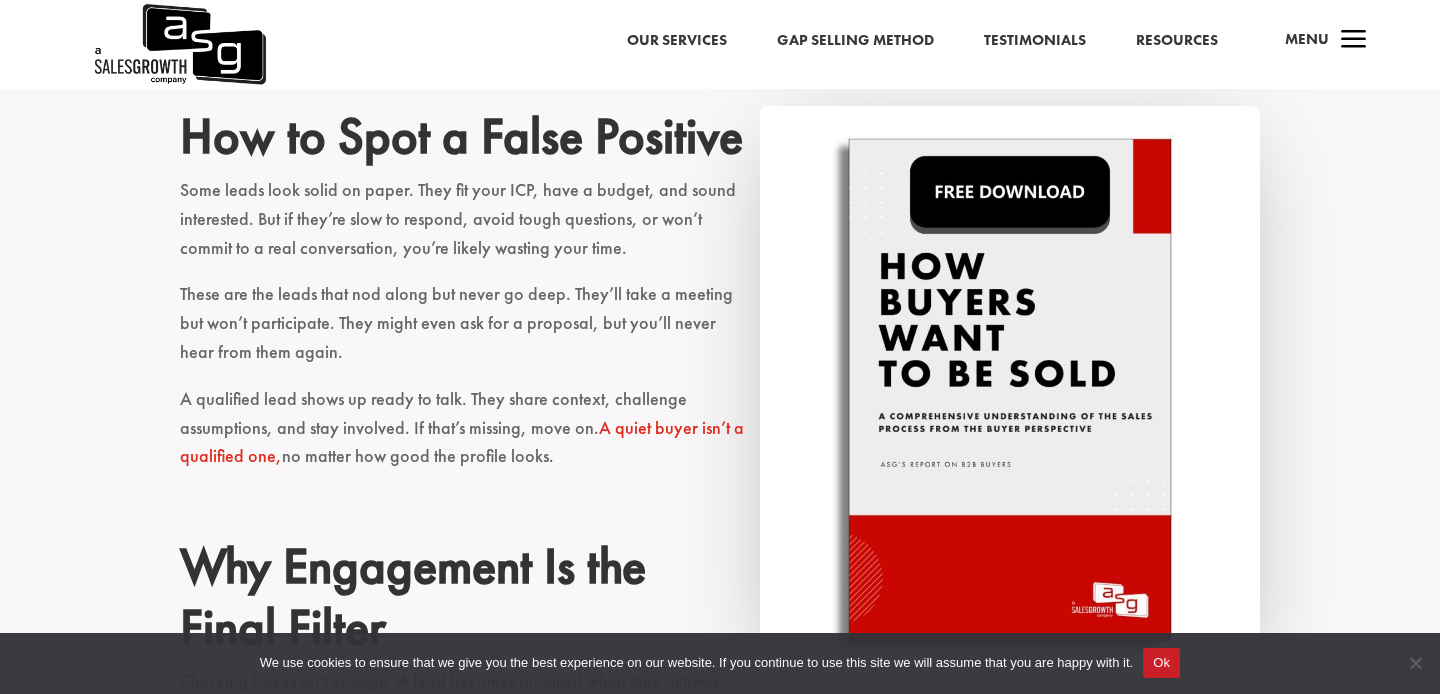 click at bounding box center (1010, 391) 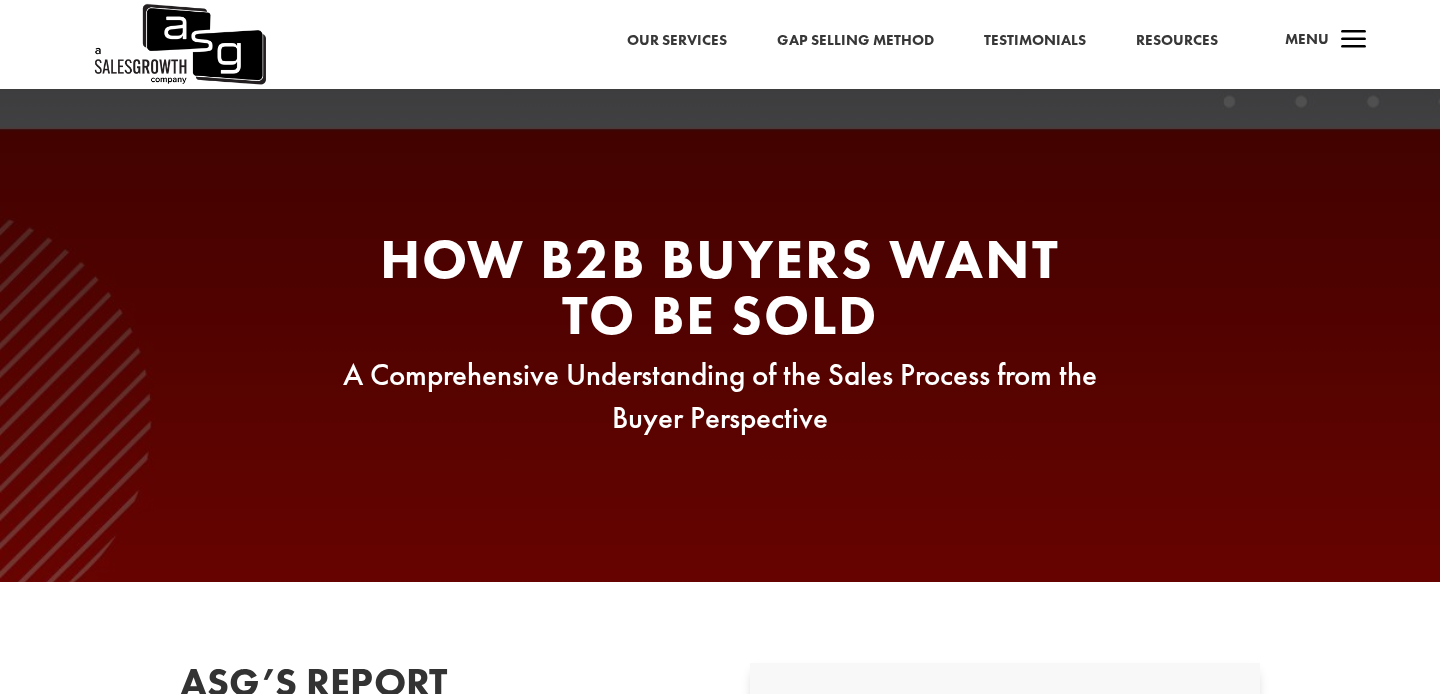 scroll, scrollTop: 0, scrollLeft: 0, axis: both 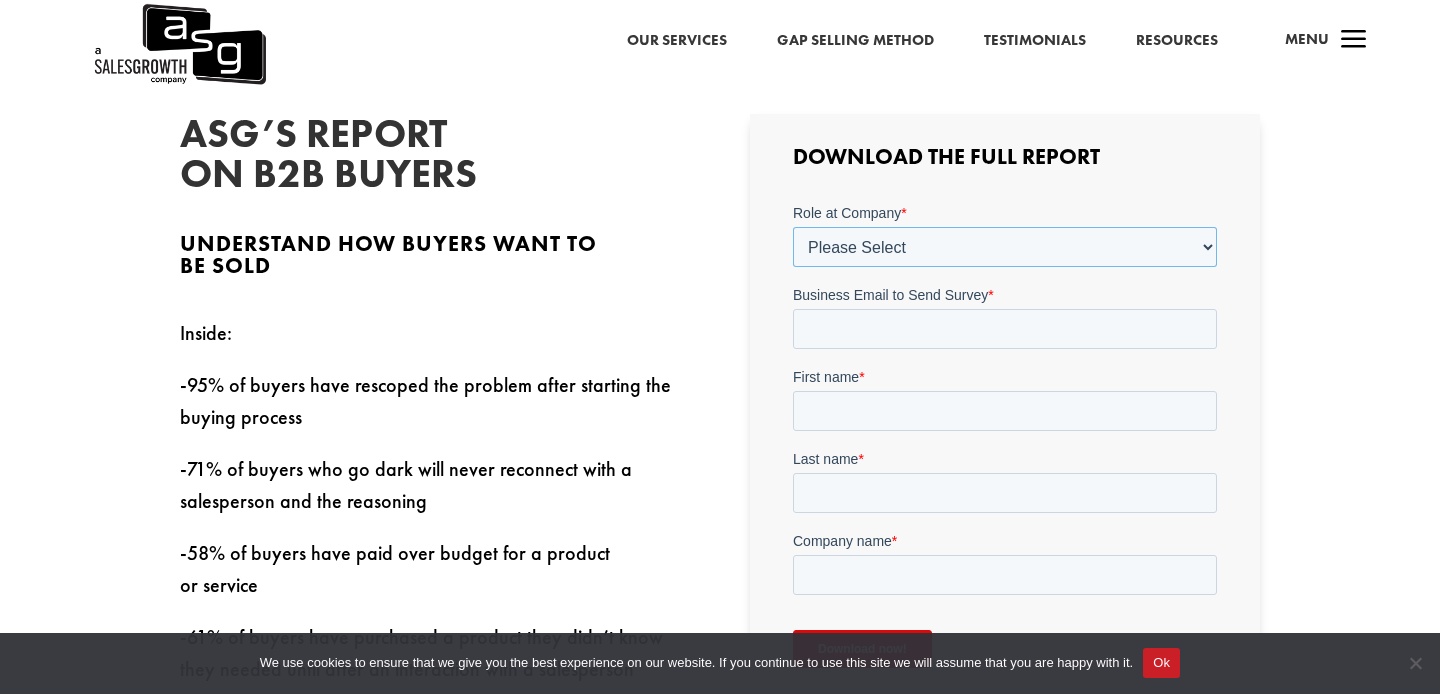 click on "Please Select C-Level (CRO, CSO, etc) Senior Leadership (VP of Sales, VP of Enablement, etc) Director/Manager (Sales Director, Regional Sales Manager, etc) Individual Contributor (AE, SDR, CSM, etc) Other" at bounding box center [1004, 246] 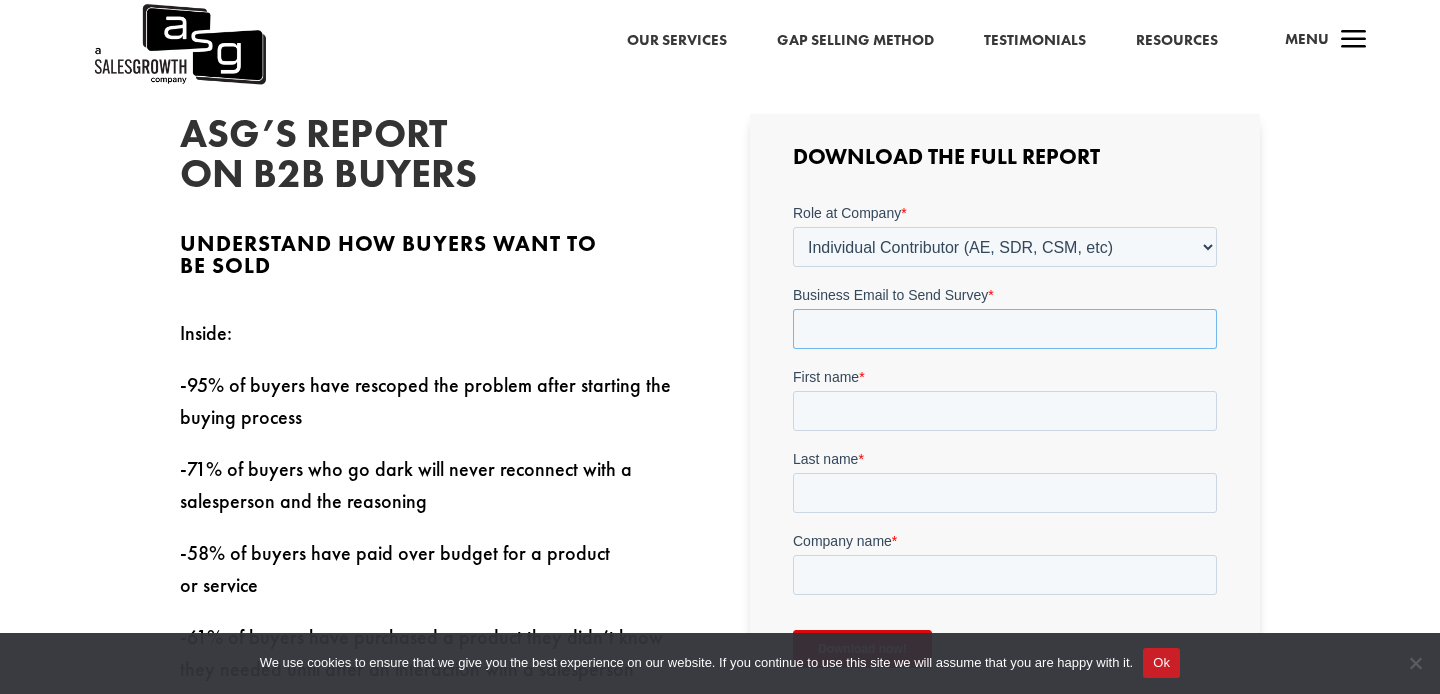 click on "Business Email to Send Survey *" at bounding box center [1004, 328] 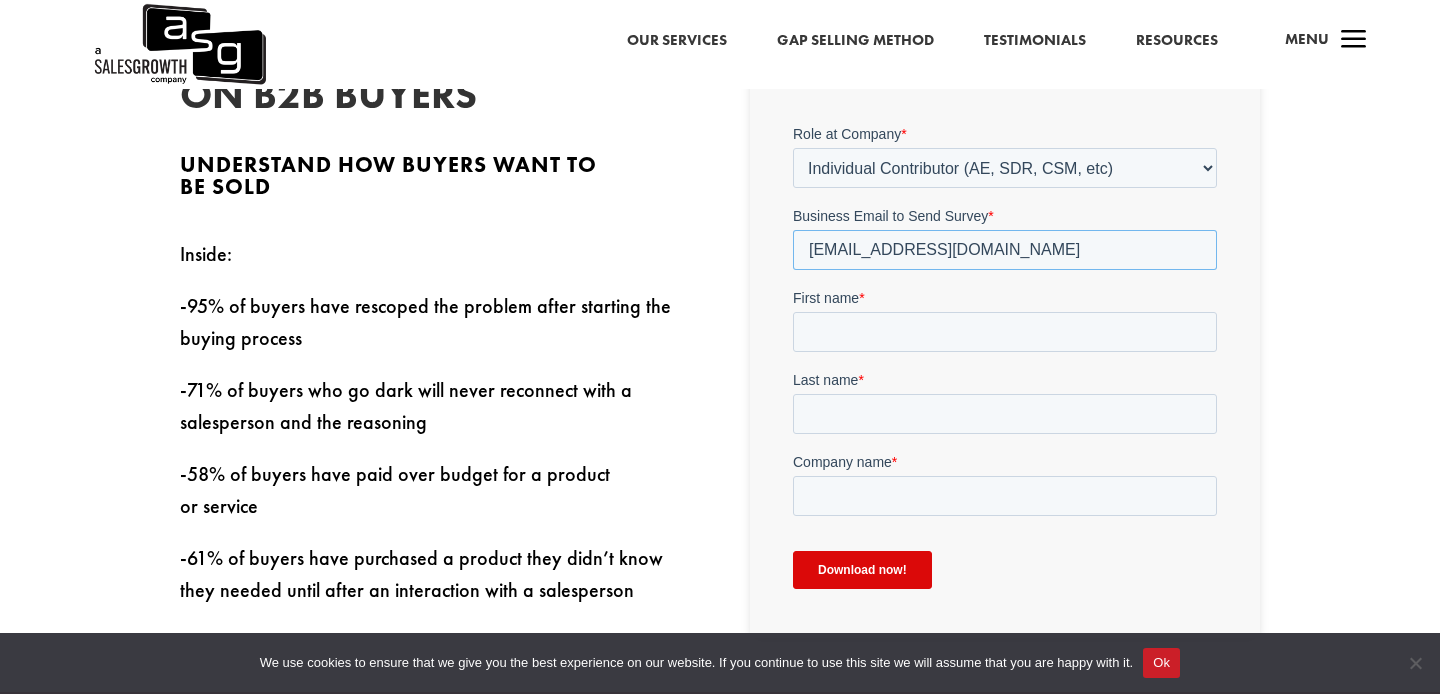 scroll, scrollTop: 643, scrollLeft: 0, axis: vertical 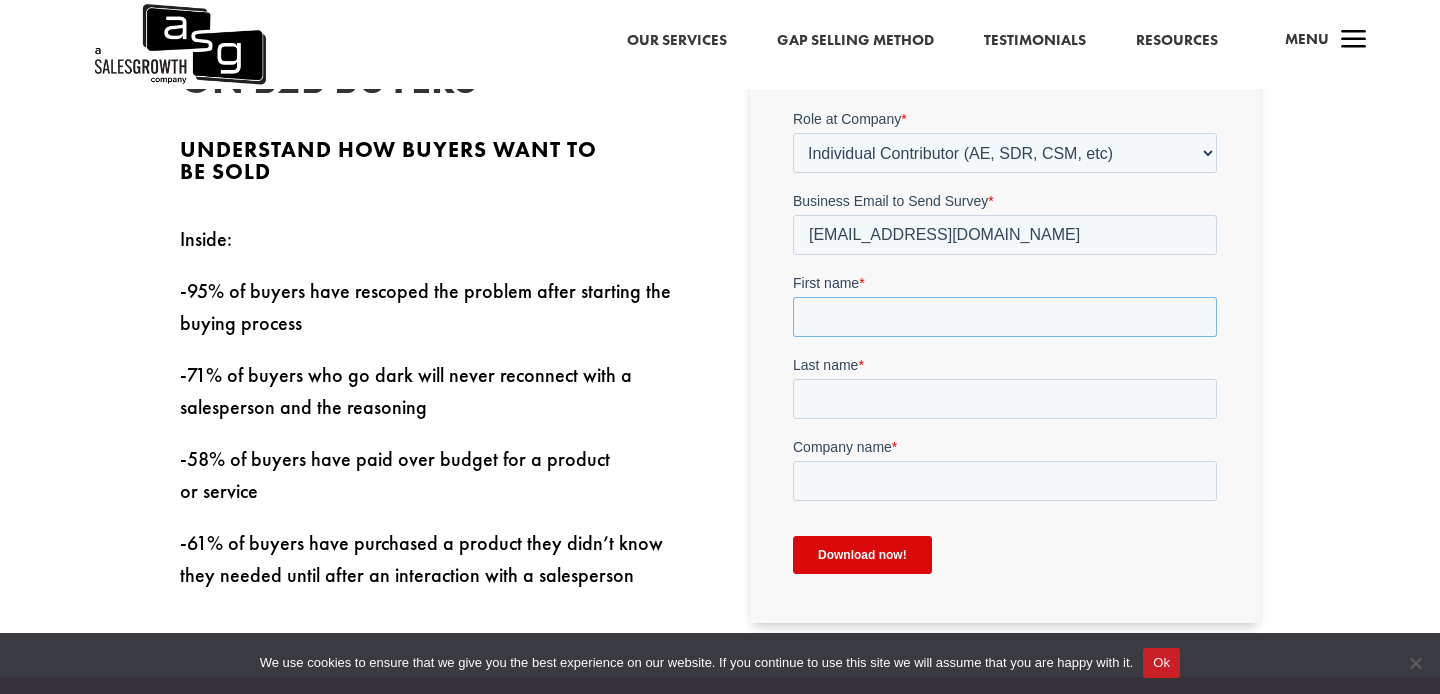 click on "First name *" at bounding box center (1004, 316) 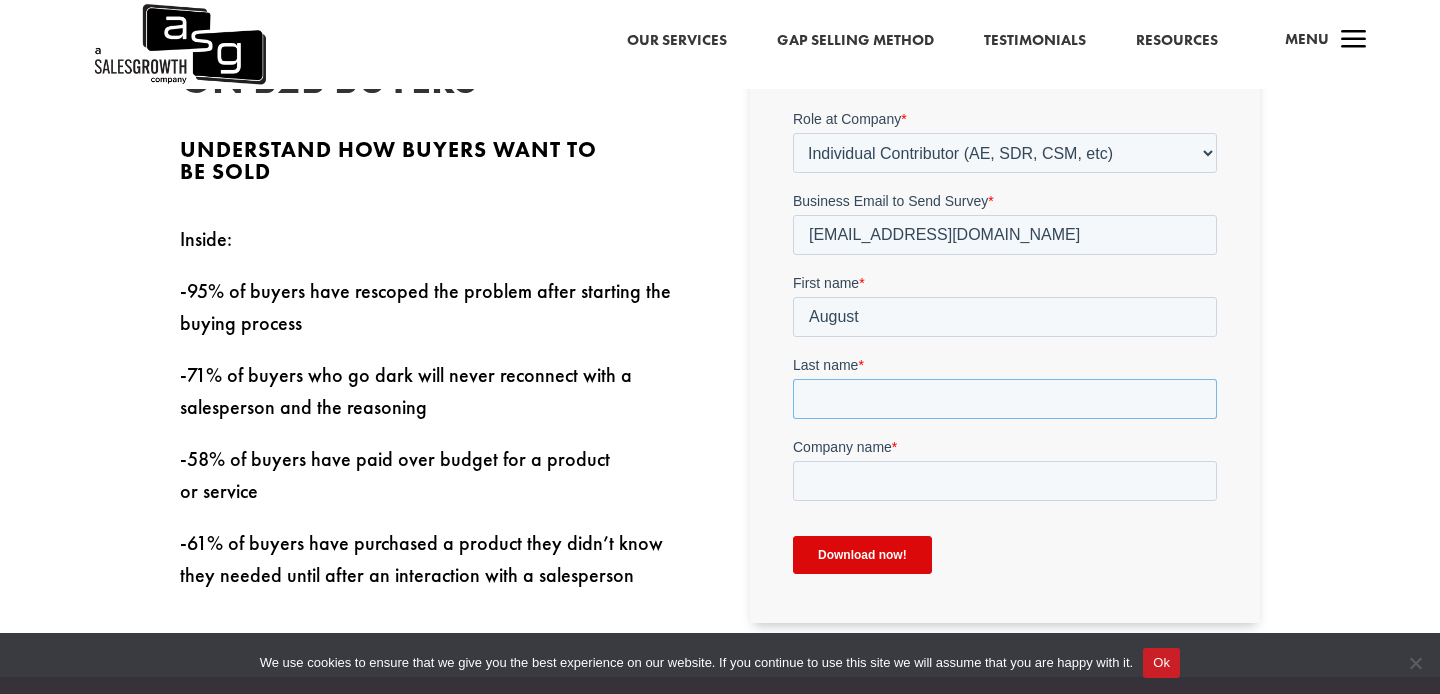 type on "Childs" 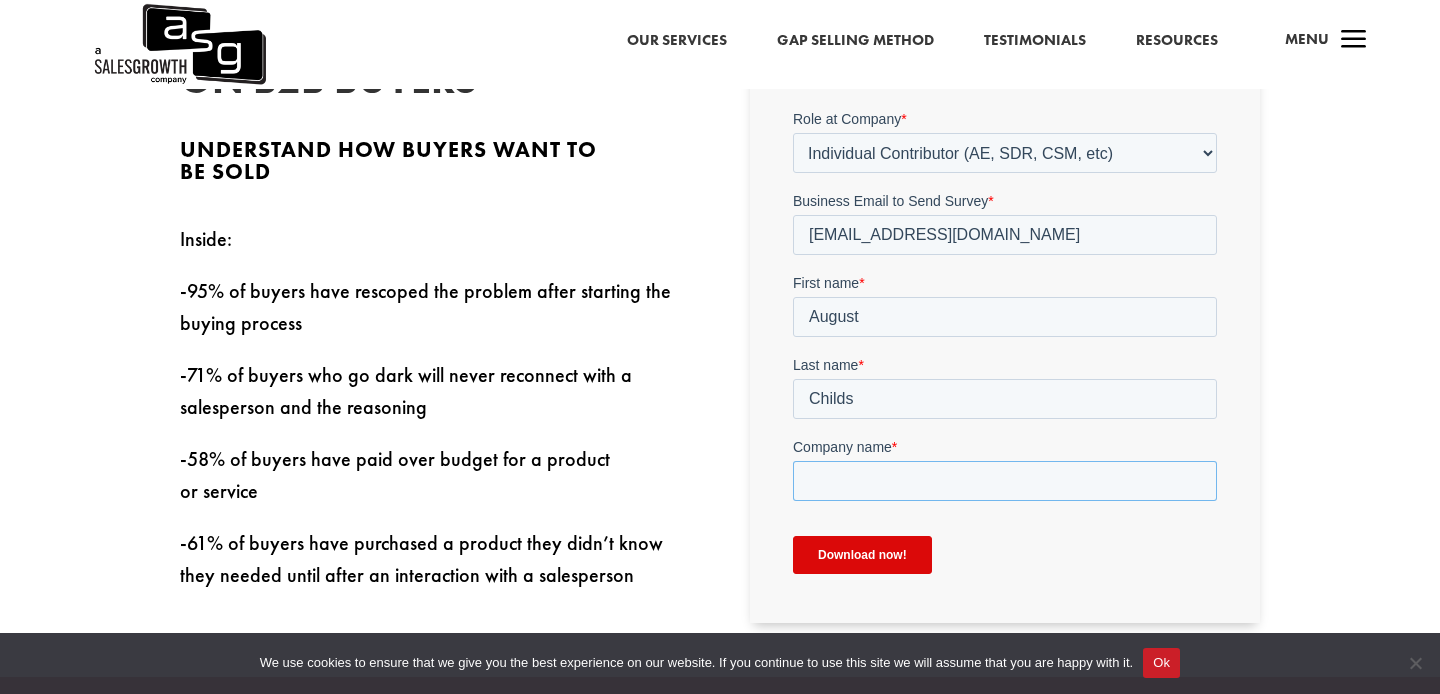 click on "Company name *" at bounding box center (1004, 480) 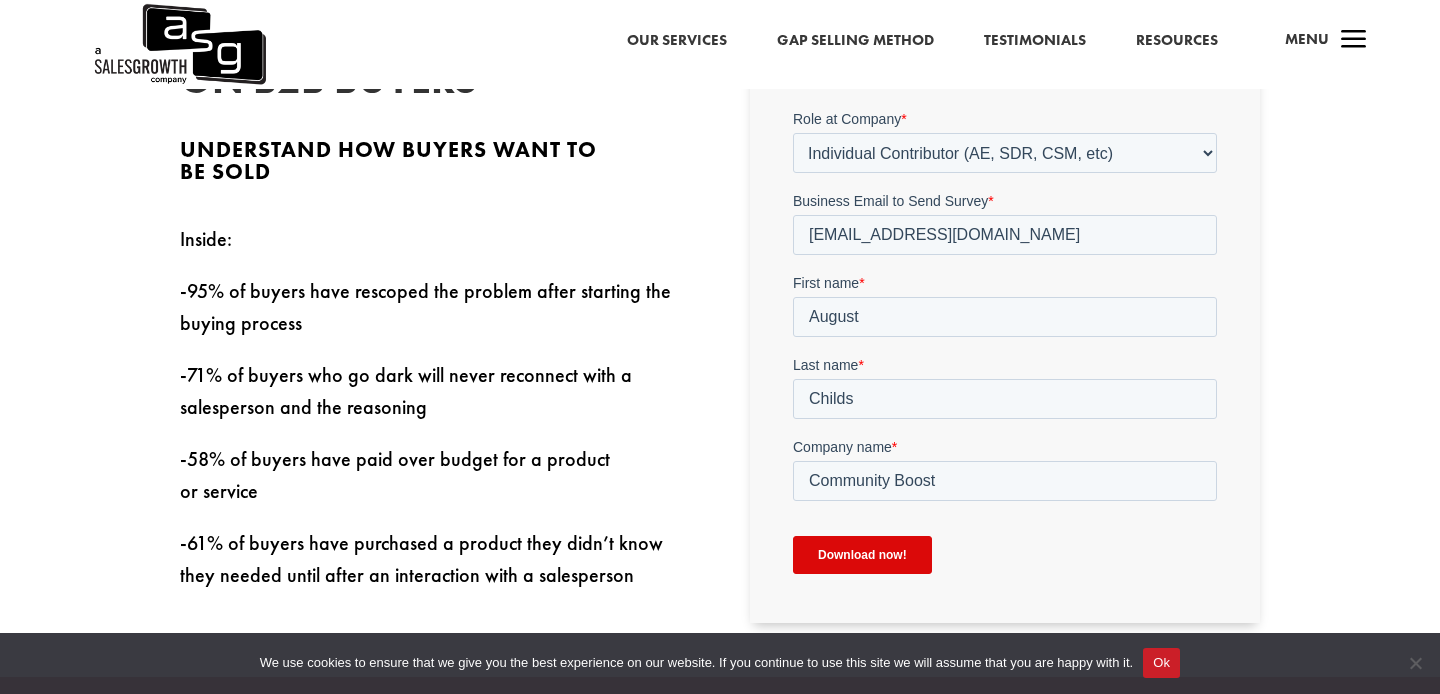click on "Download now!" at bounding box center [861, 554] 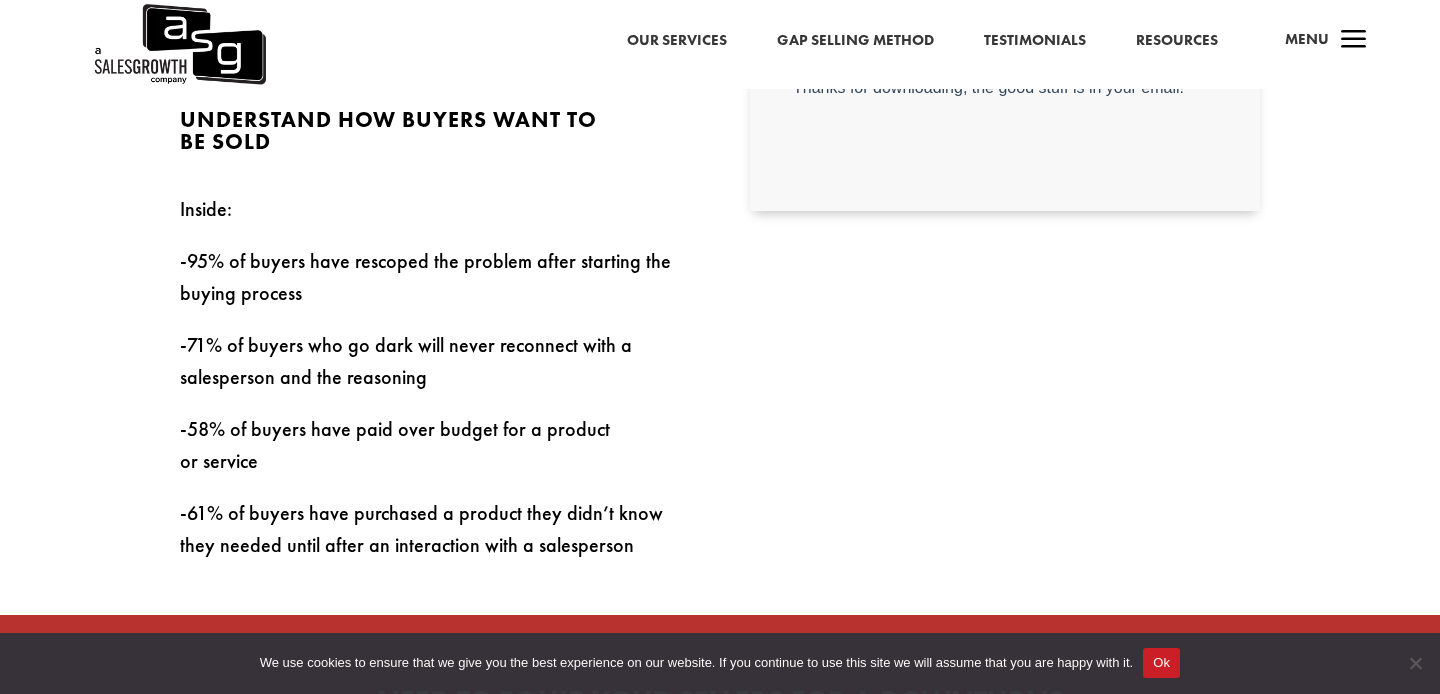 scroll, scrollTop: 0, scrollLeft: 0, axis: both 